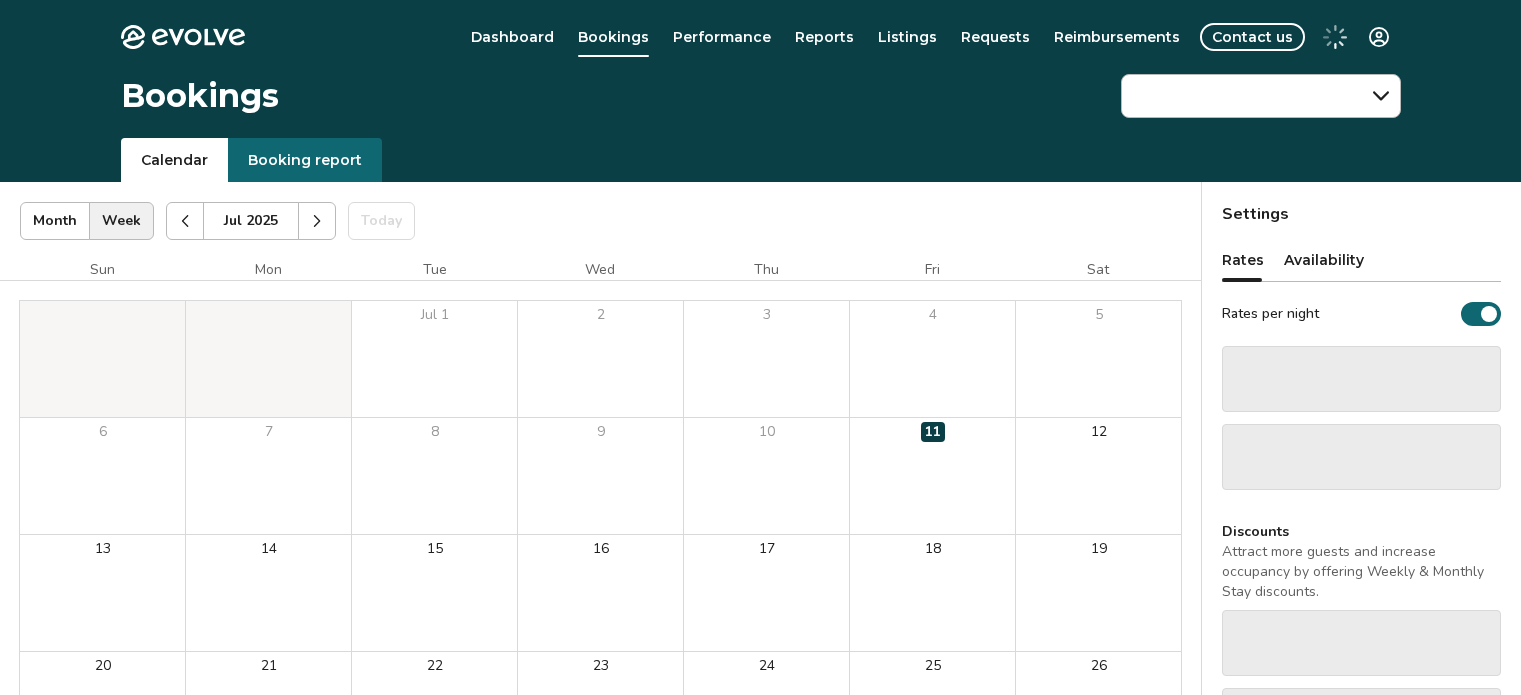 scroll, scrollTop: 0, scrollLeft: 0, axis: both 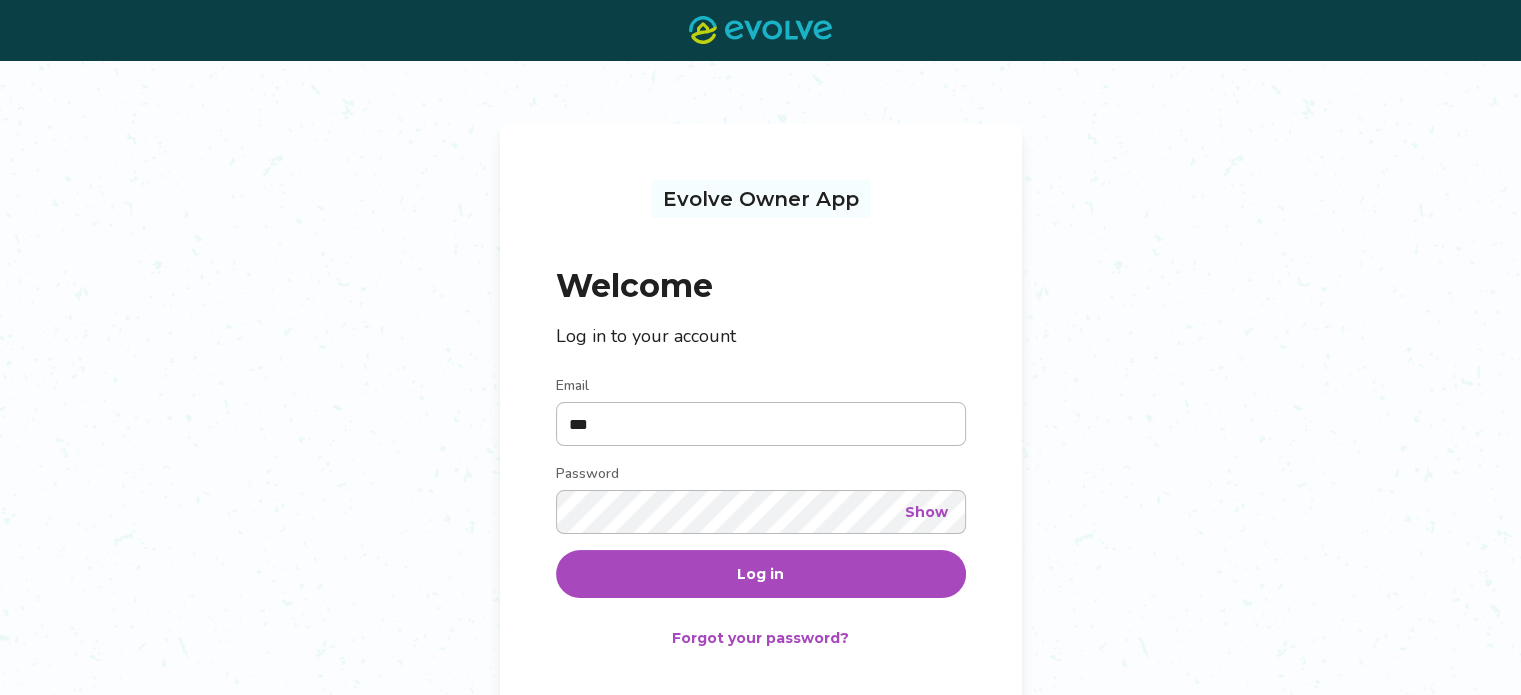 type on "**********" 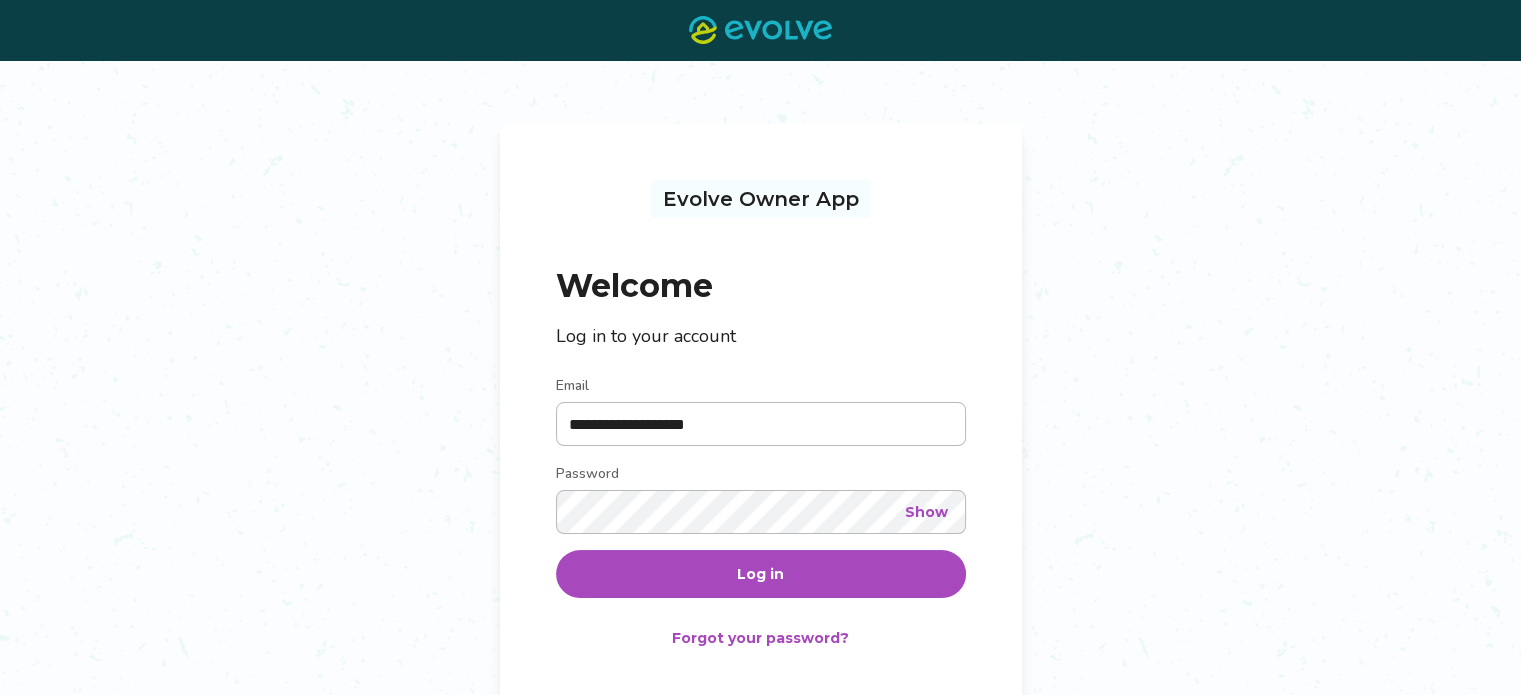 click on "Log in" at bounding box center [760, 574] 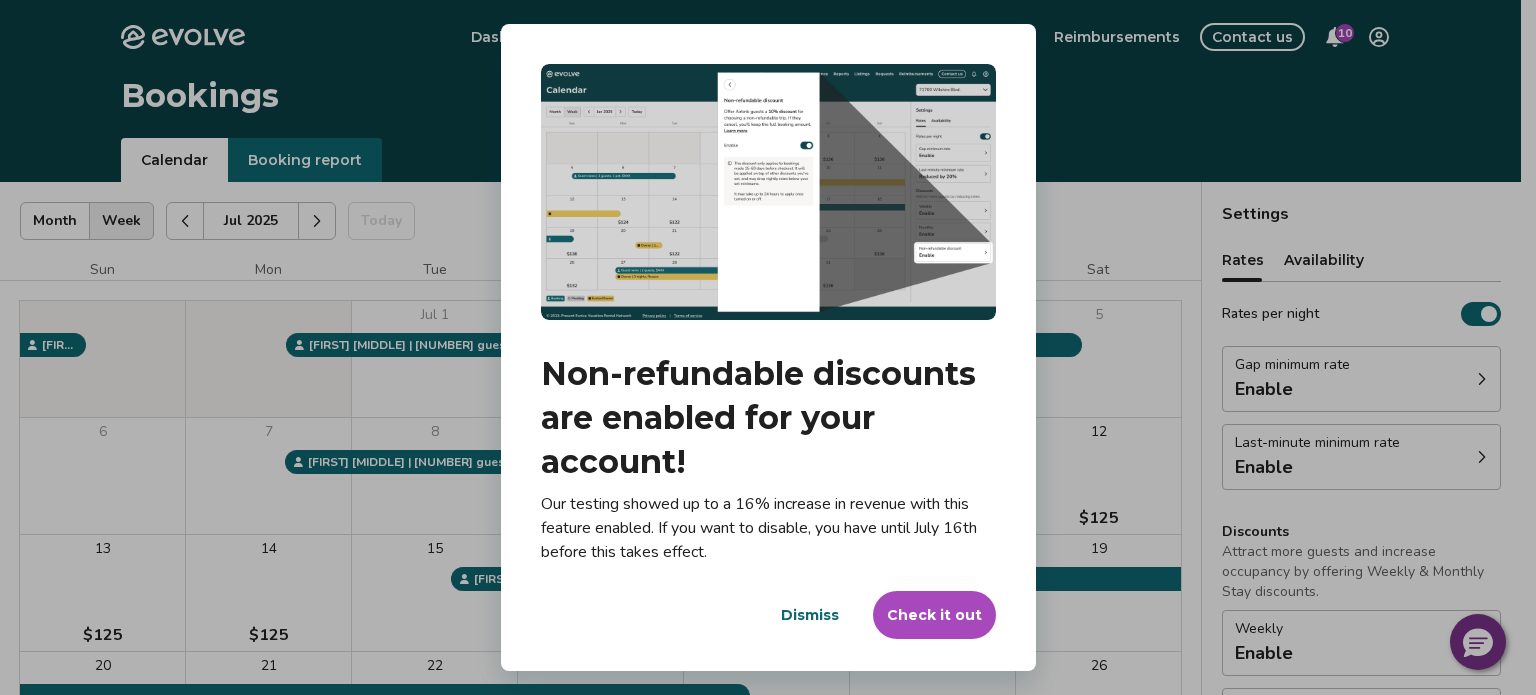 click on "Check it out" at bounding box center [934, 615] 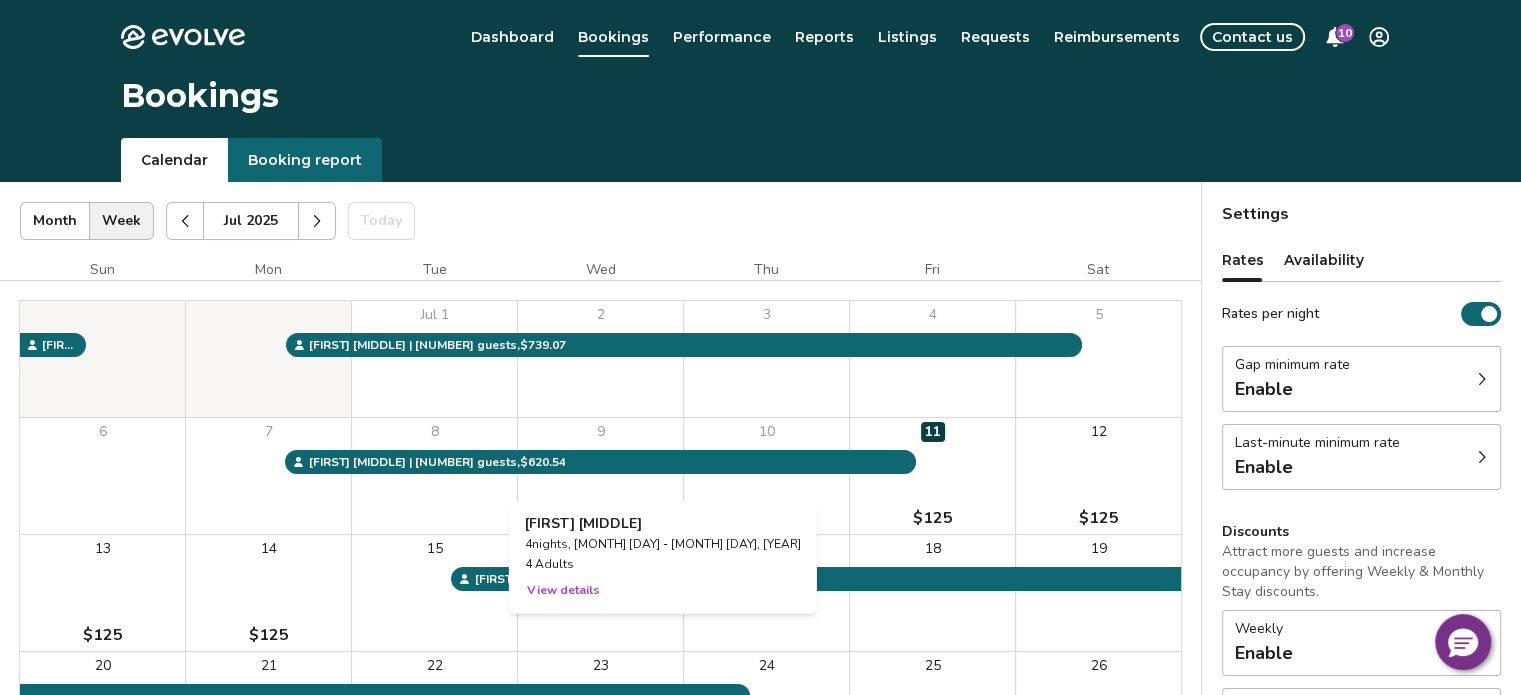 click on "View details" at bounding box center (563, 590) 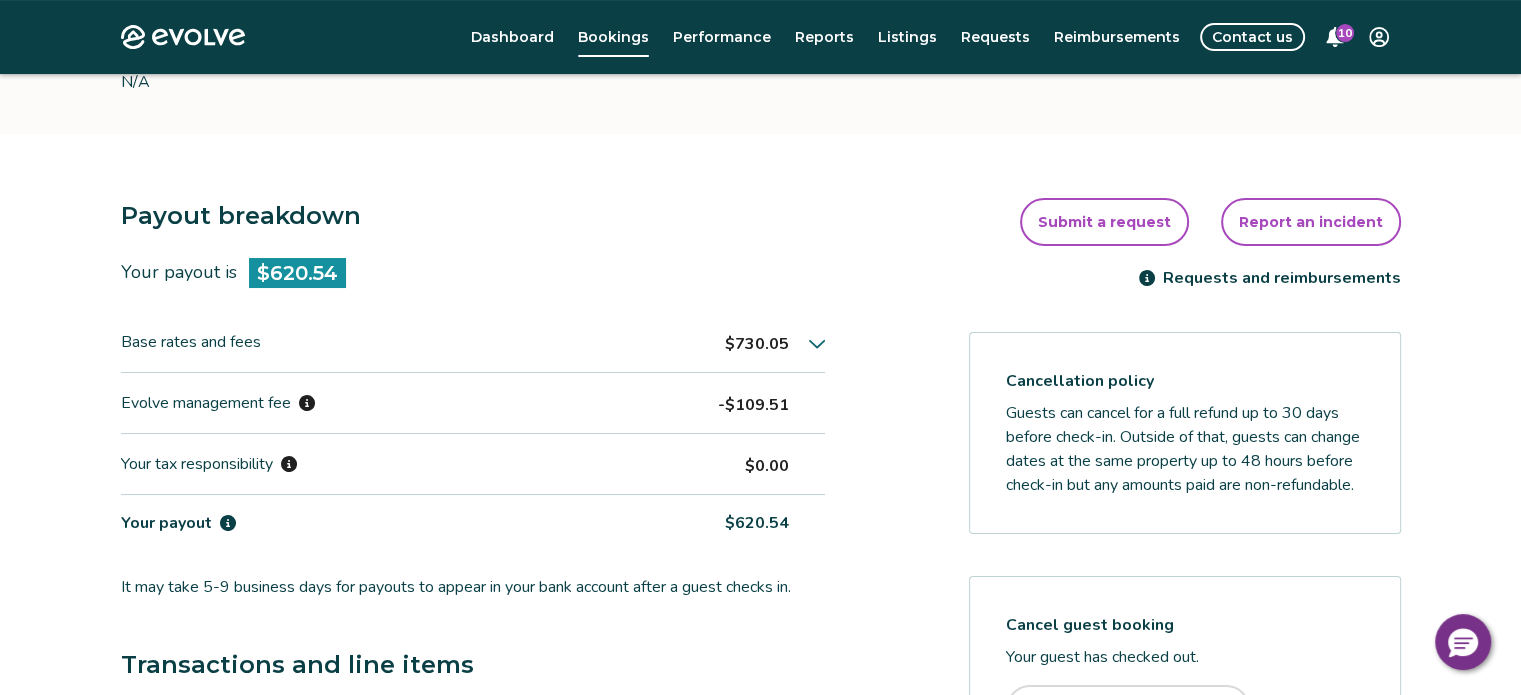 scroll, scrollTop: 445, scrollLeft: 0, axis: vertical 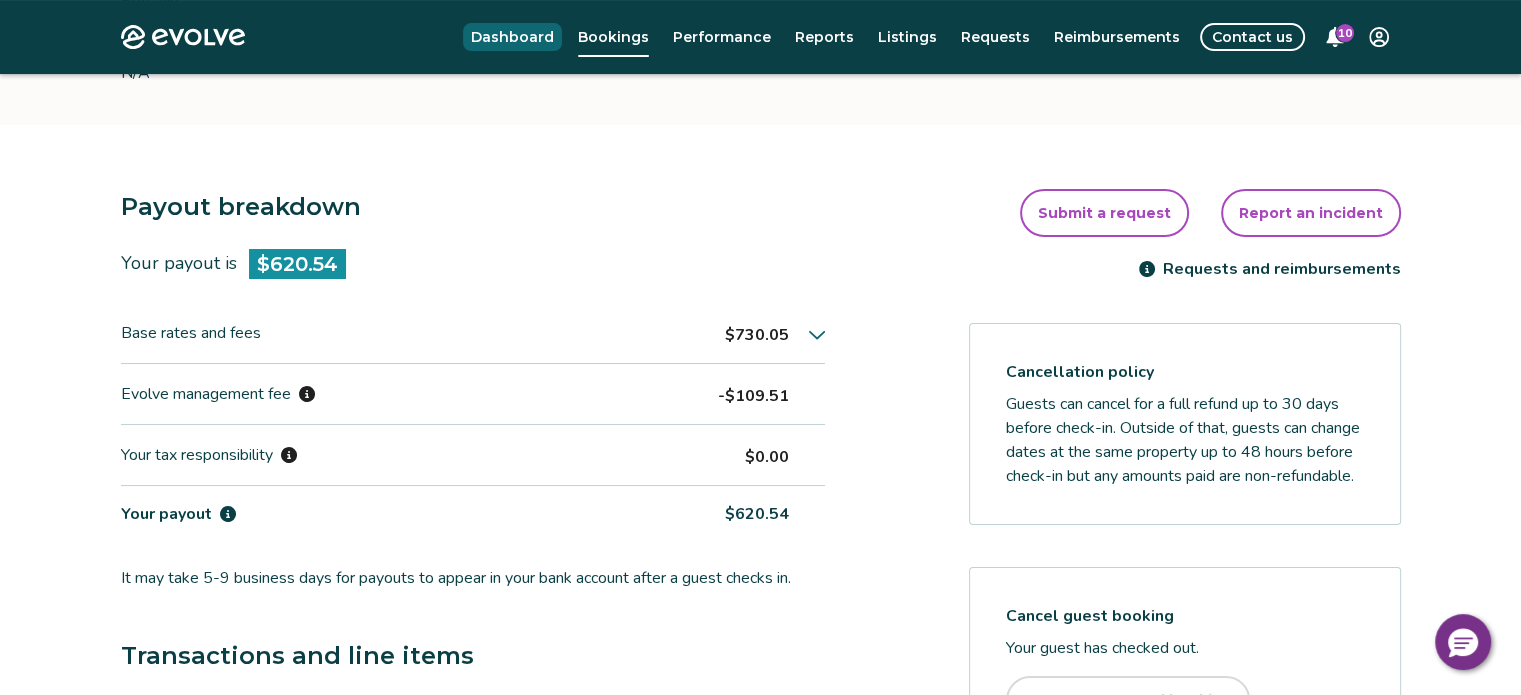 click on "Dashboard" at bounding box center (512, 37) 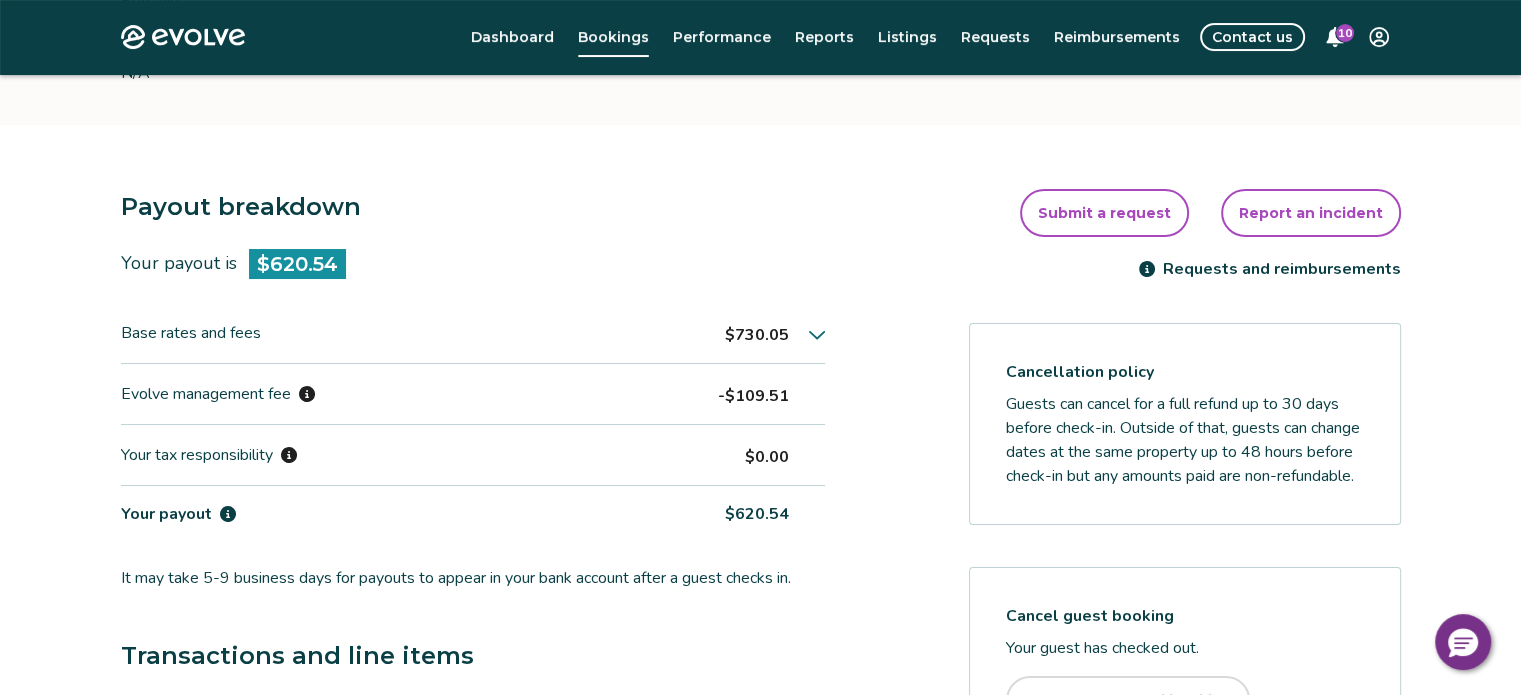 scroll, scrollTop: 0, scrollLeft: 0, axis: both 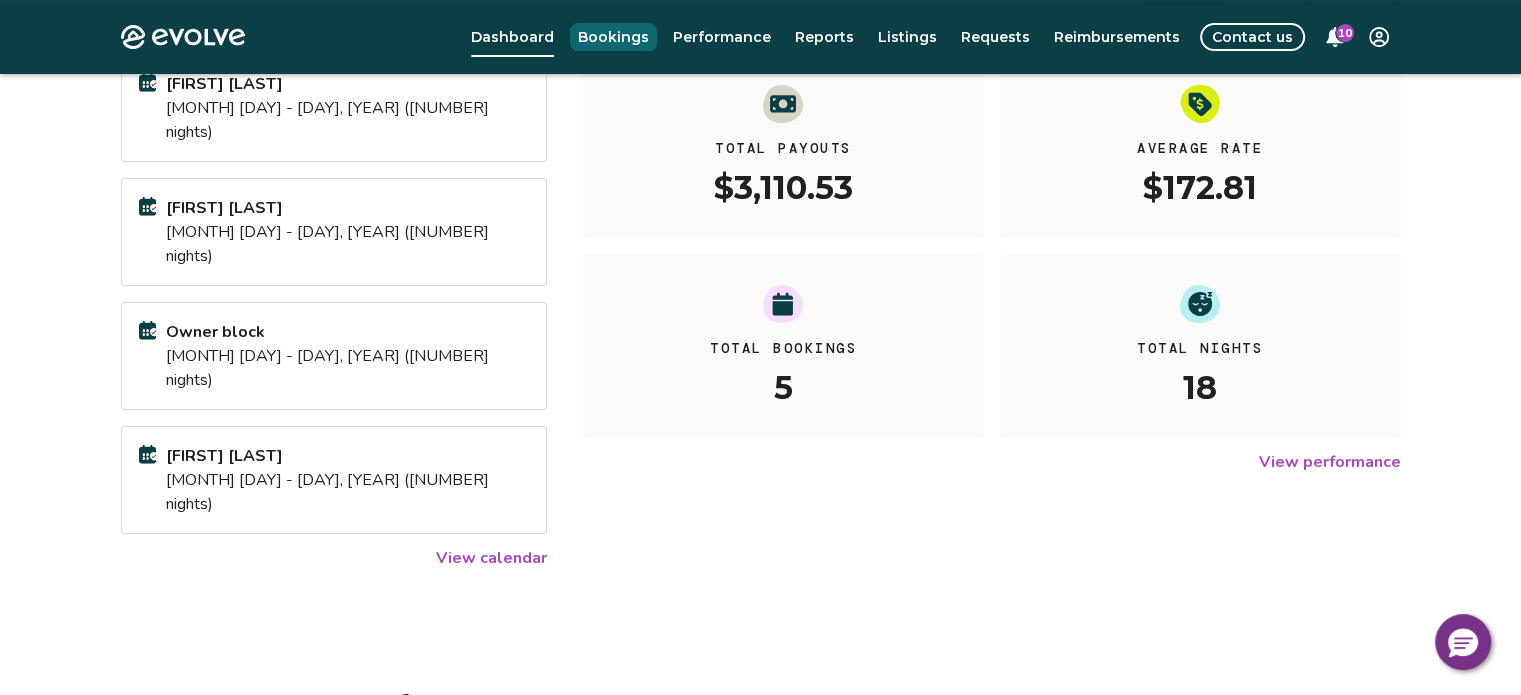 click on "Bookings" at bounding box center [613, 37] 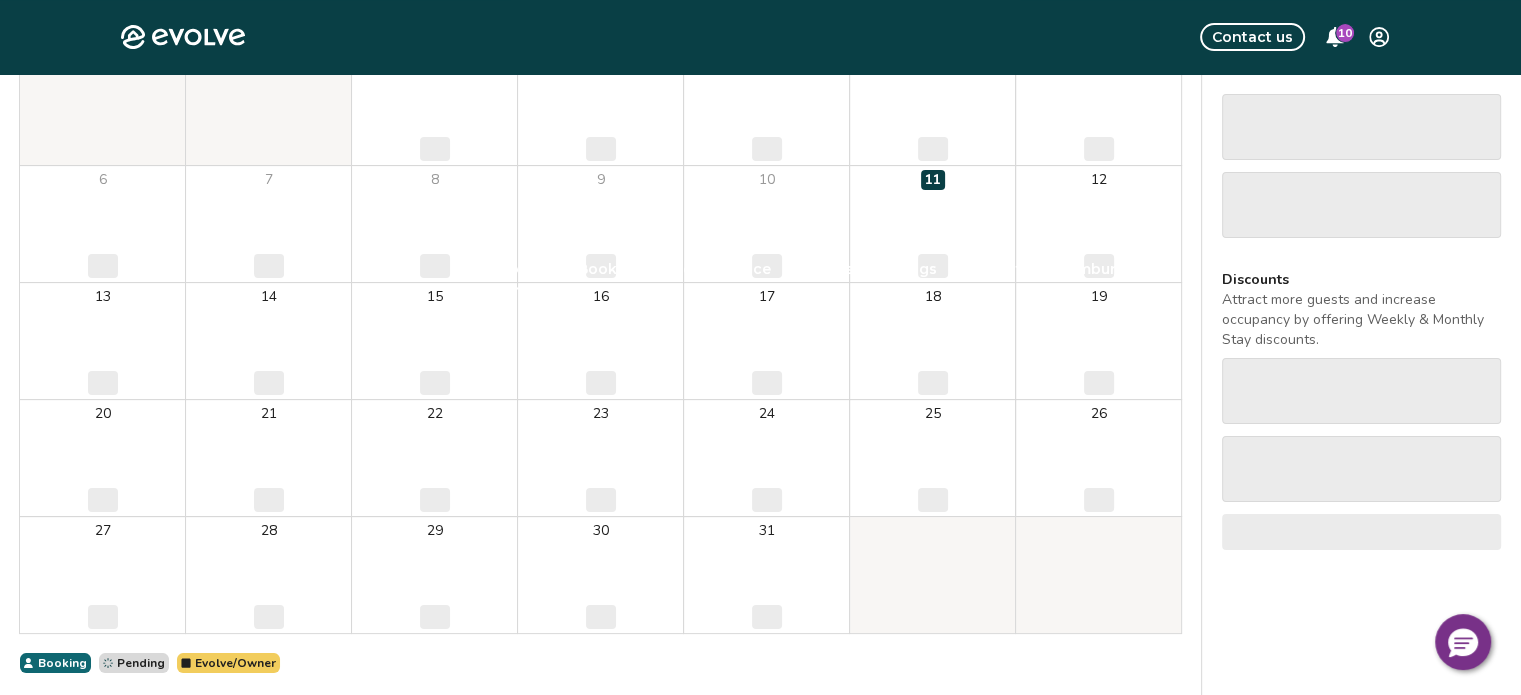 scroll, scrollTop: 0, scrollLeft: 0, axis: both 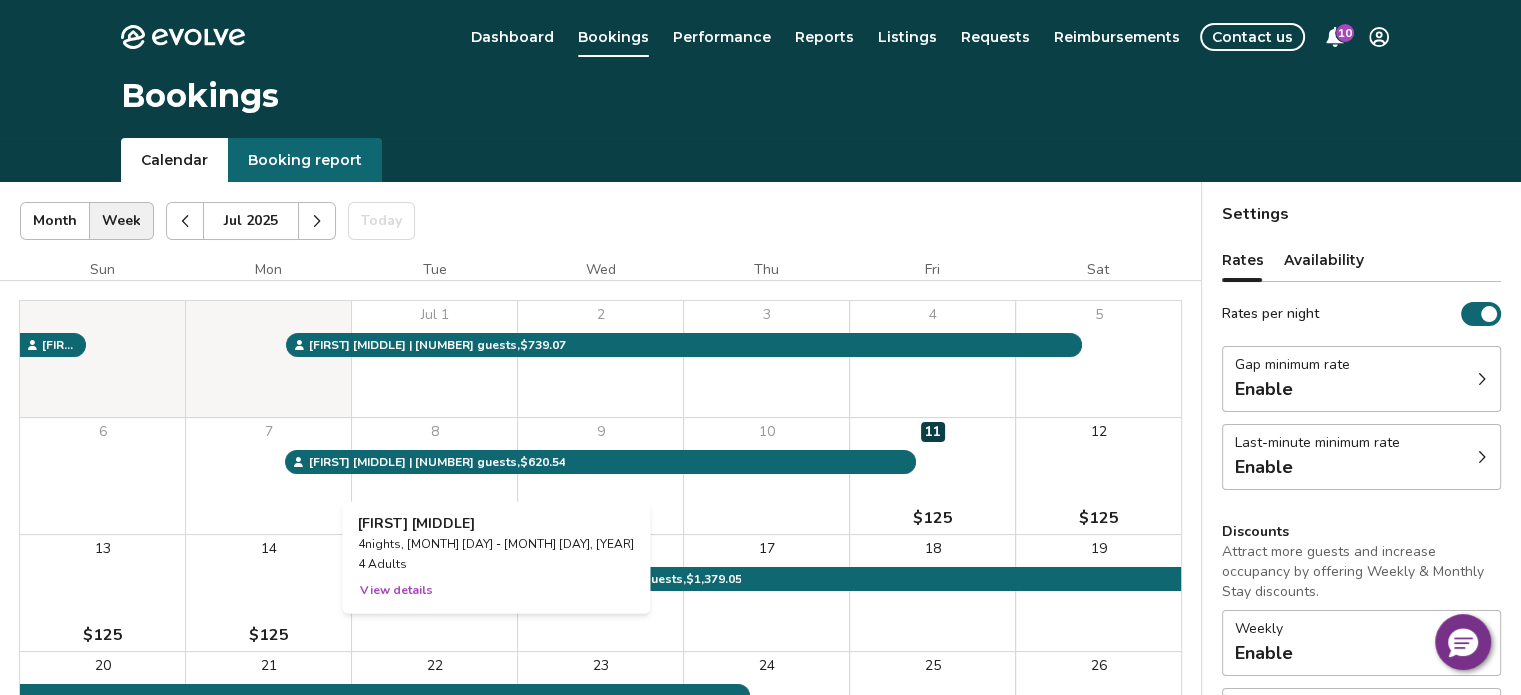 click on "View details" at bounding box center [396, 590] 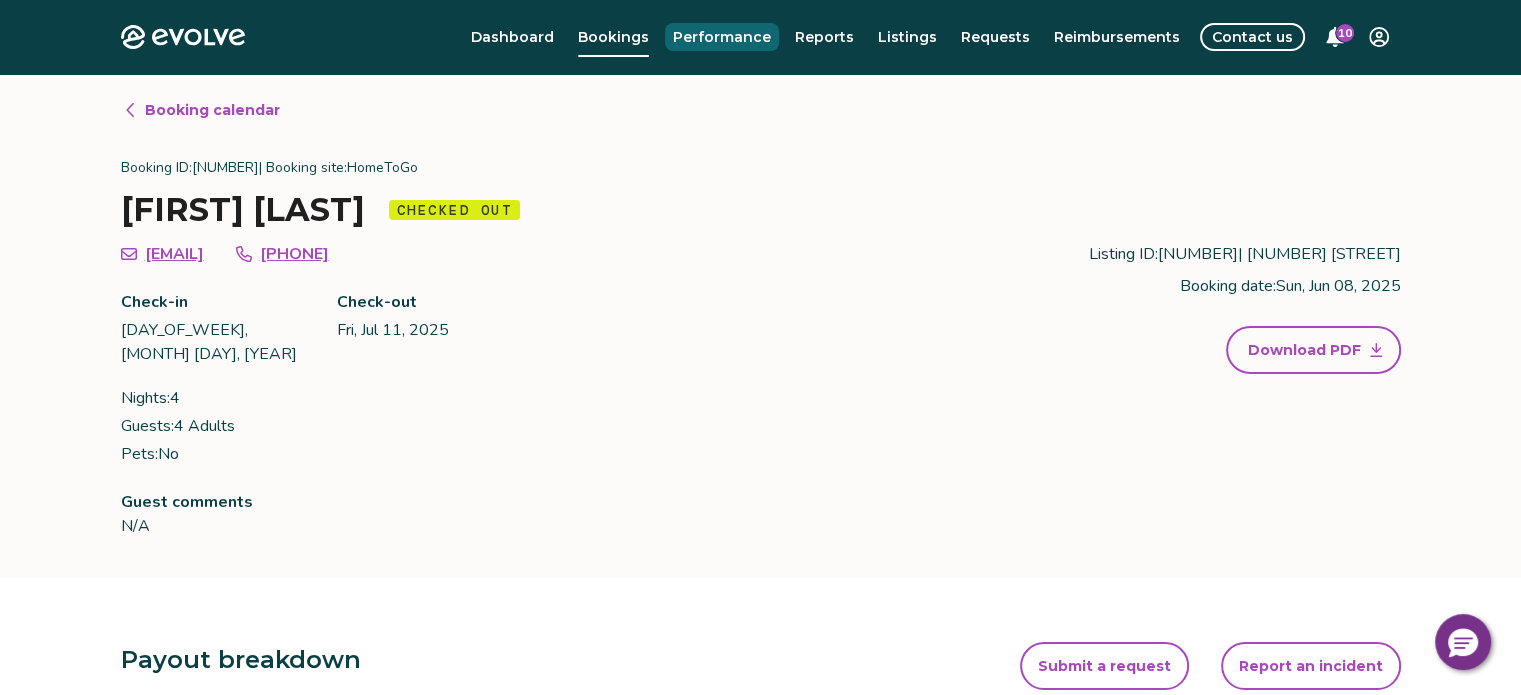 click on "Performance" at bounding box center (722, 37) 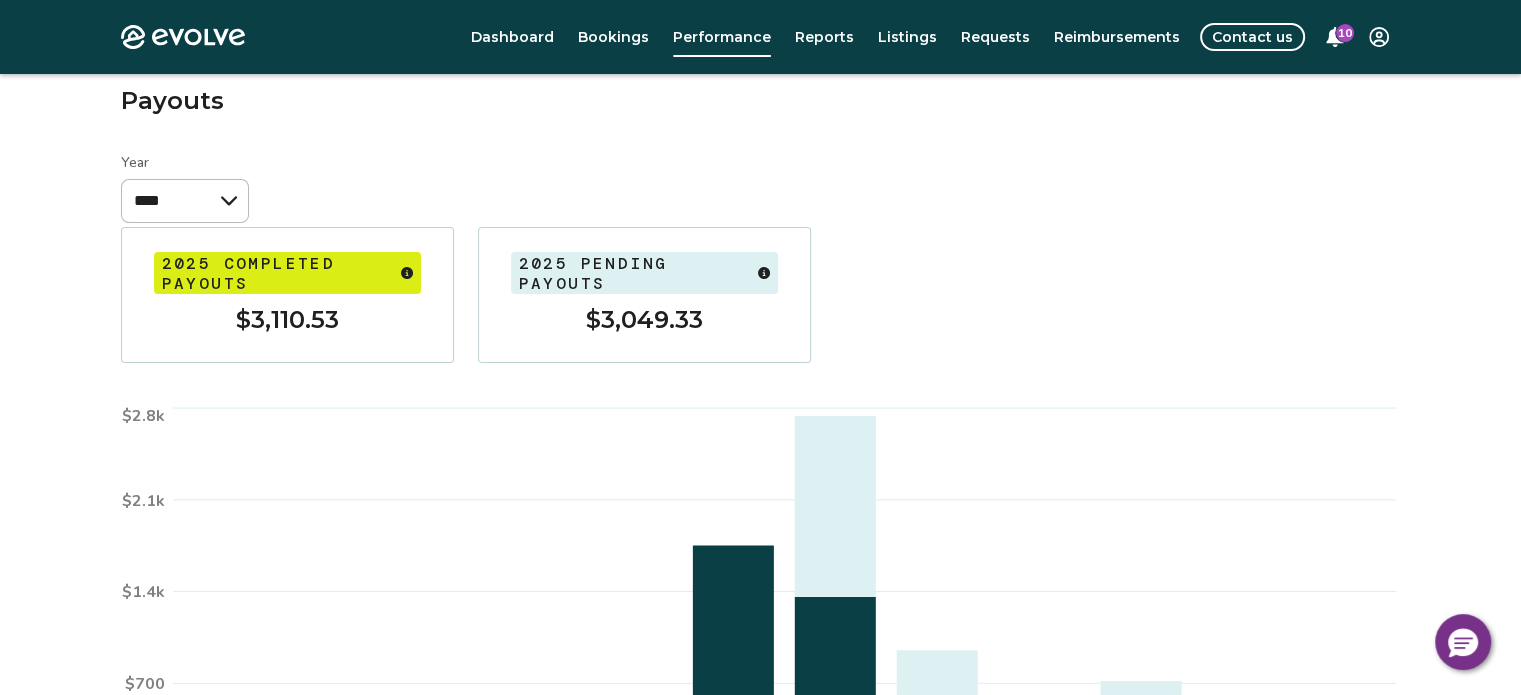 scroll, scrollTop: 449, scrollLeft: 0, axis: vertical 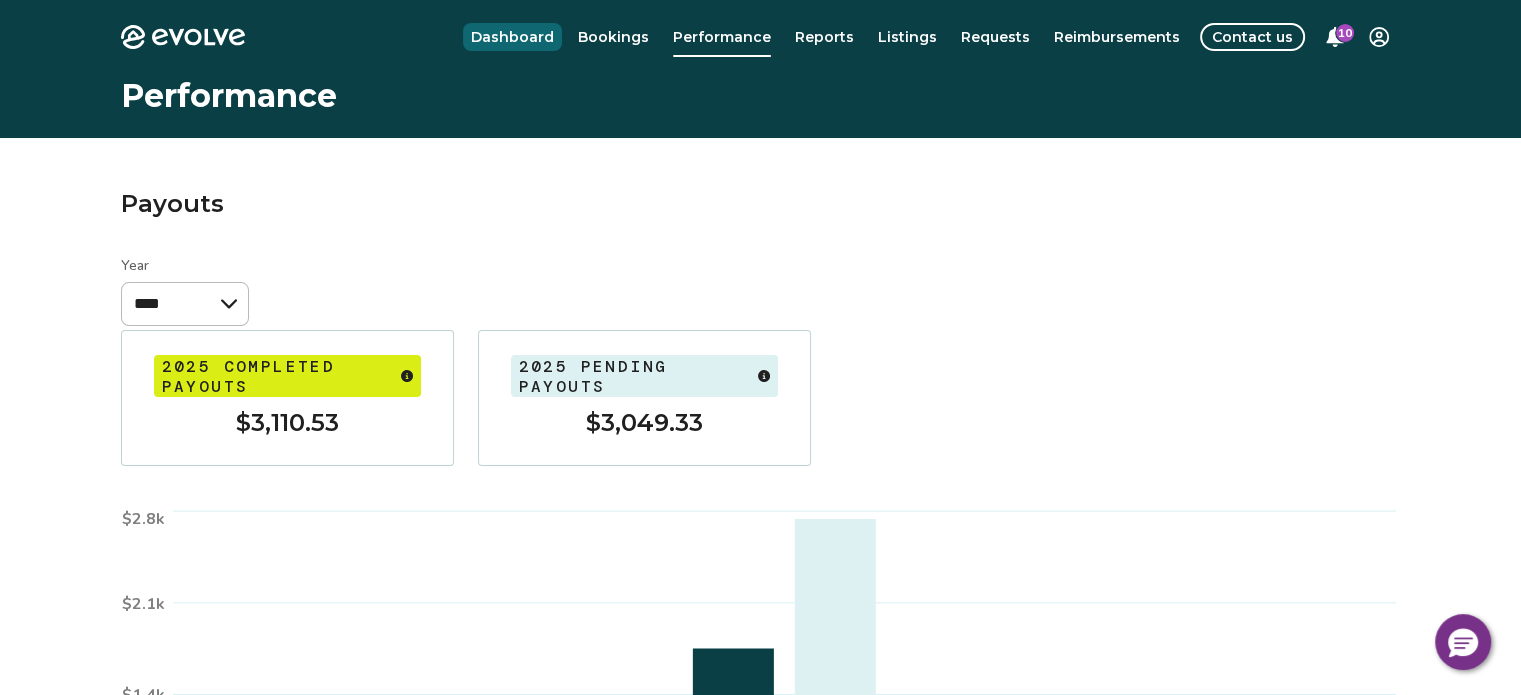 click on "Dashboard" at bounding box center [512, 37] 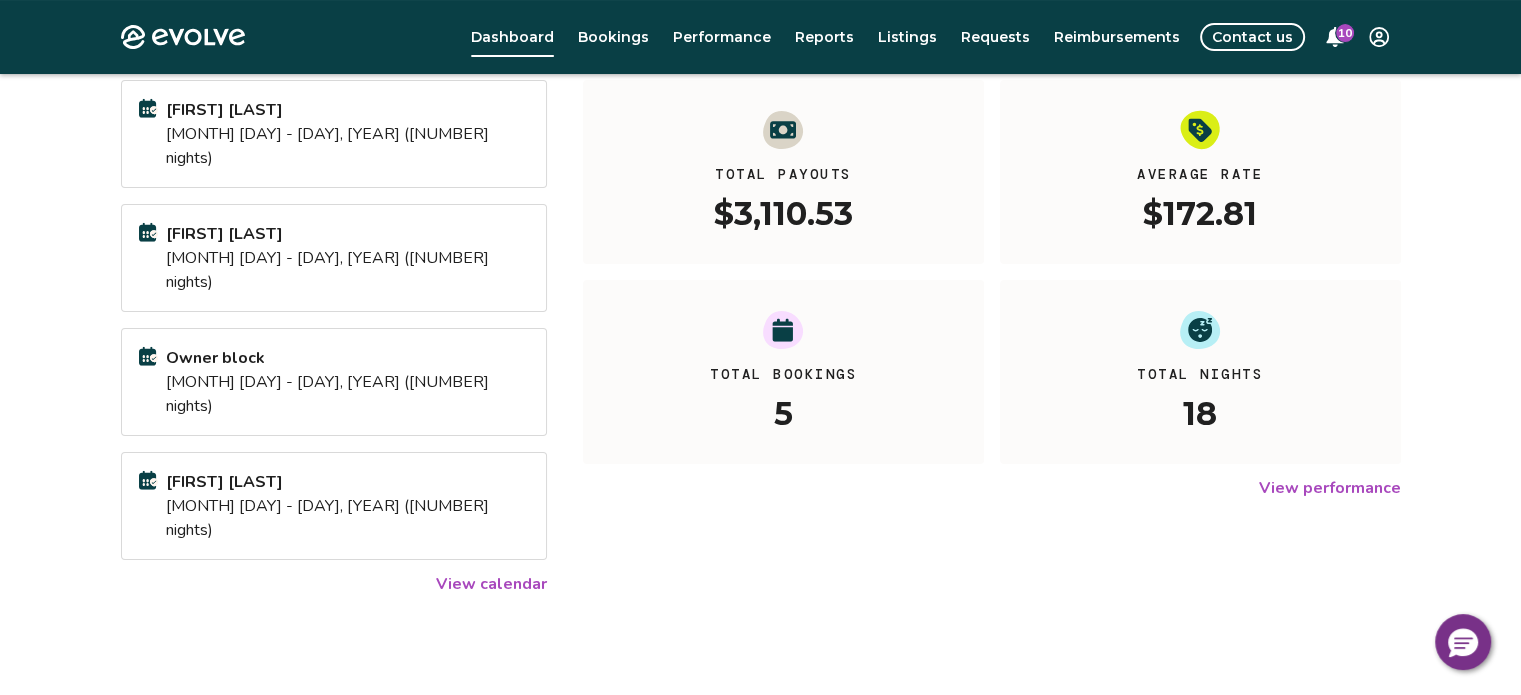 scroll, scrollTop: 292, scrollLeft: 0, axis: vertical 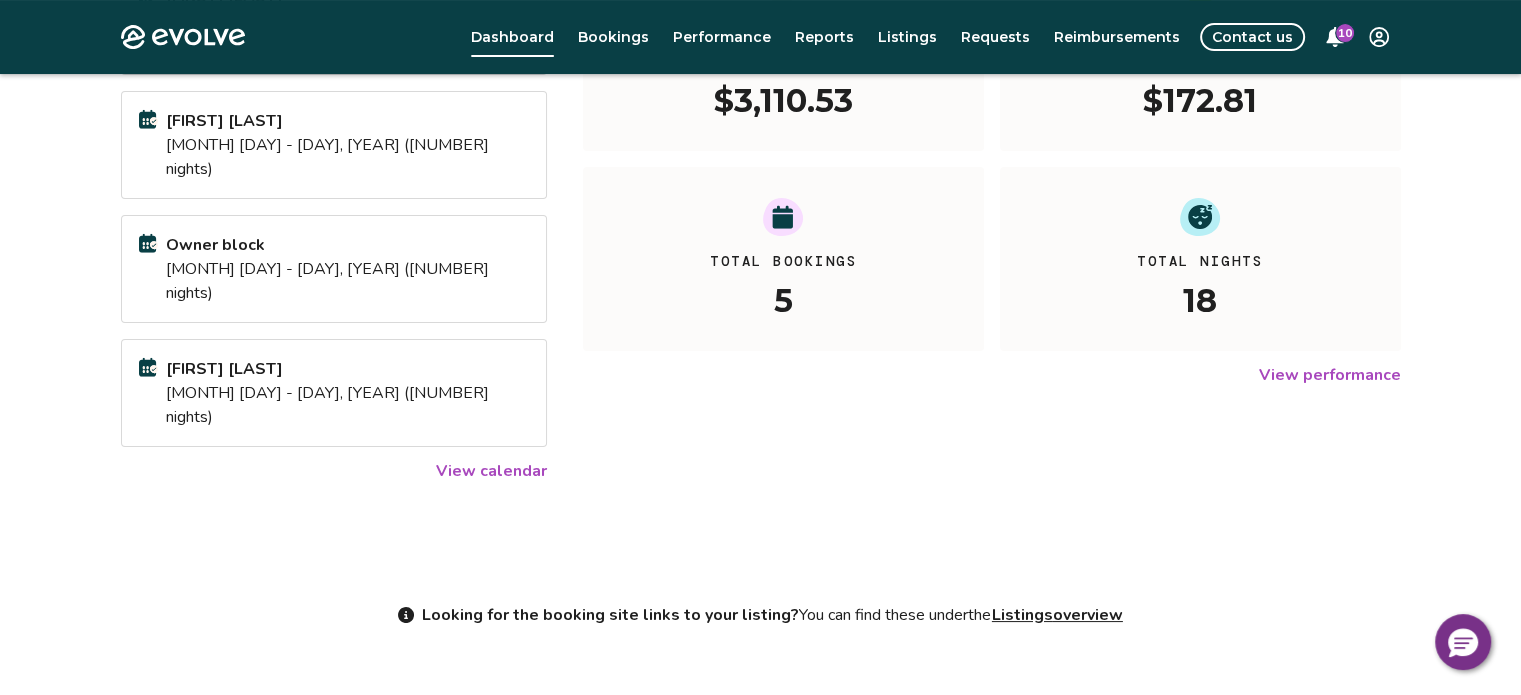 click on "View performance" at bounding box center (1330, 375) 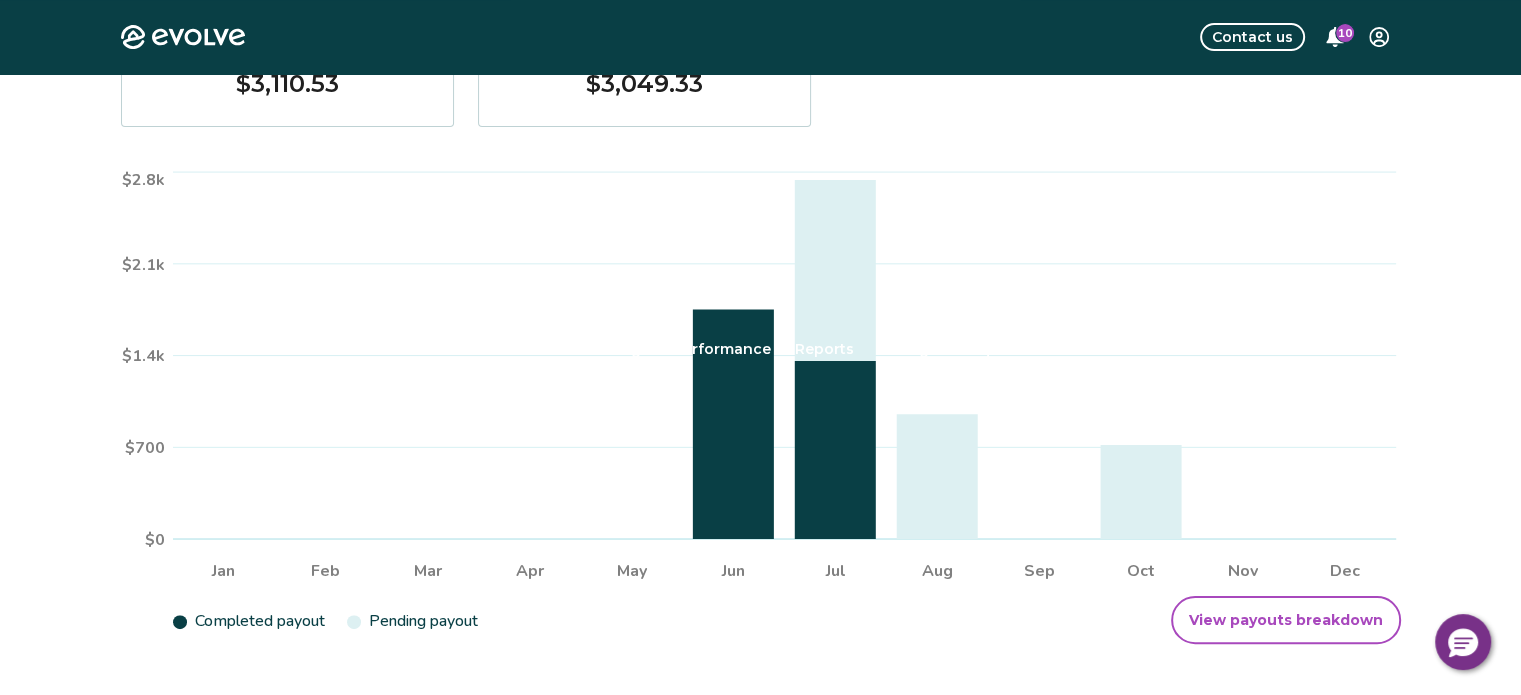 scroll, scrollTop: 0, scrollLeft: 0, axis: both 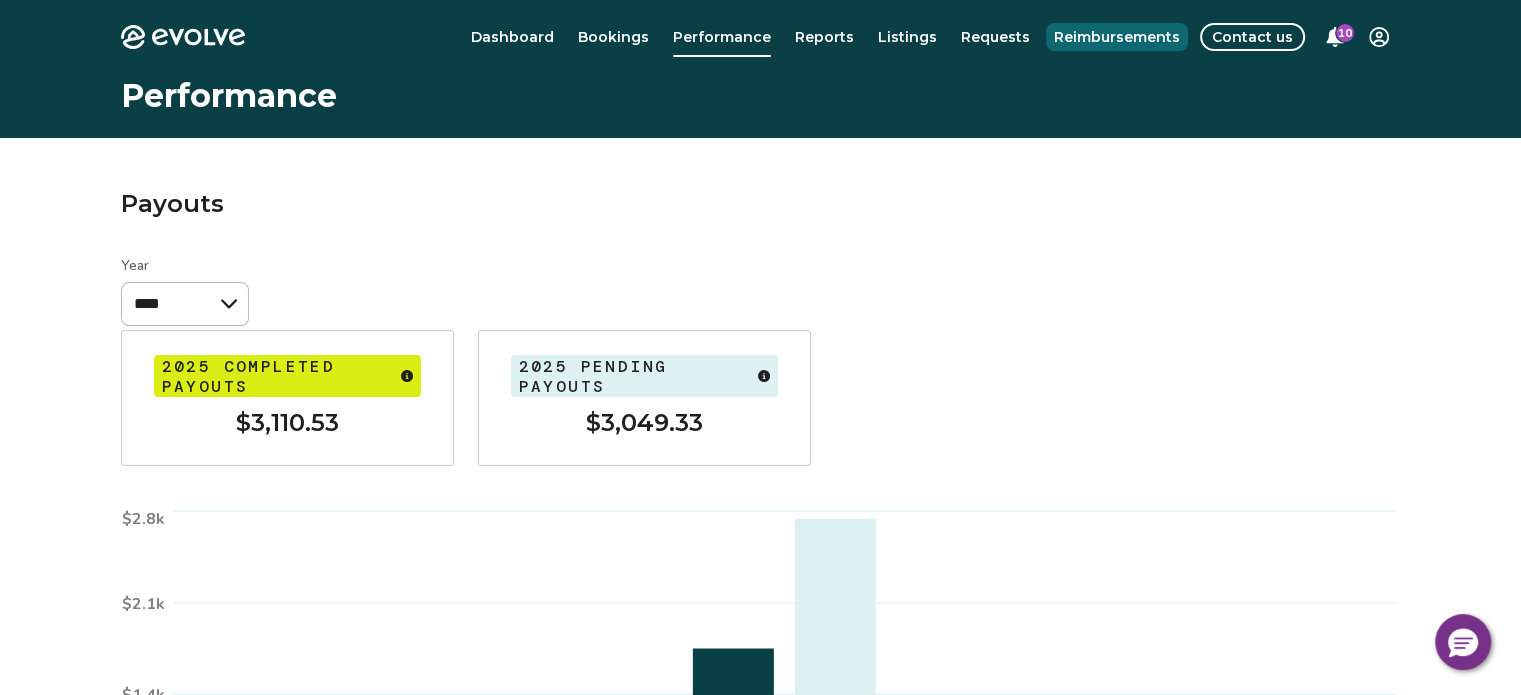 click on "Reimbursements" at bounding box center (1117, 37) 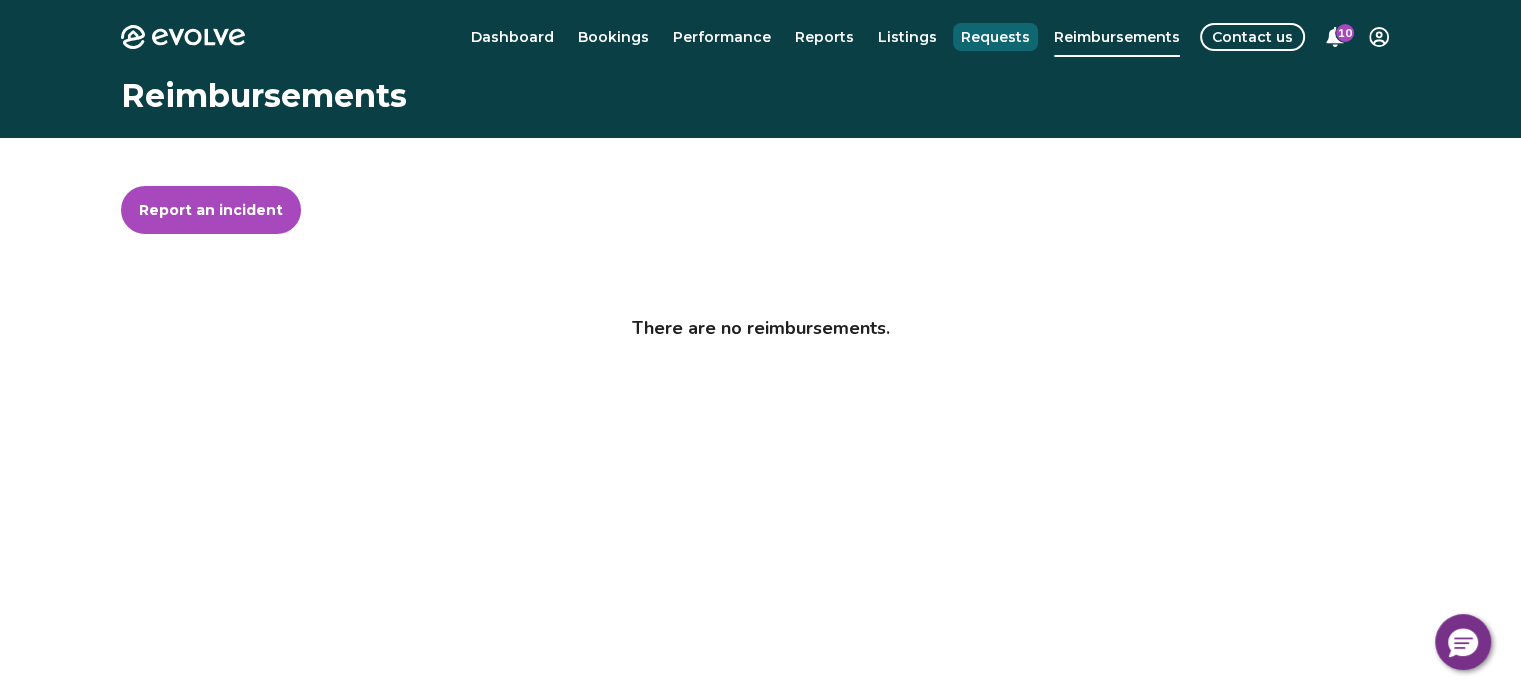 click on "Requests" at bounding box center [995, 37] 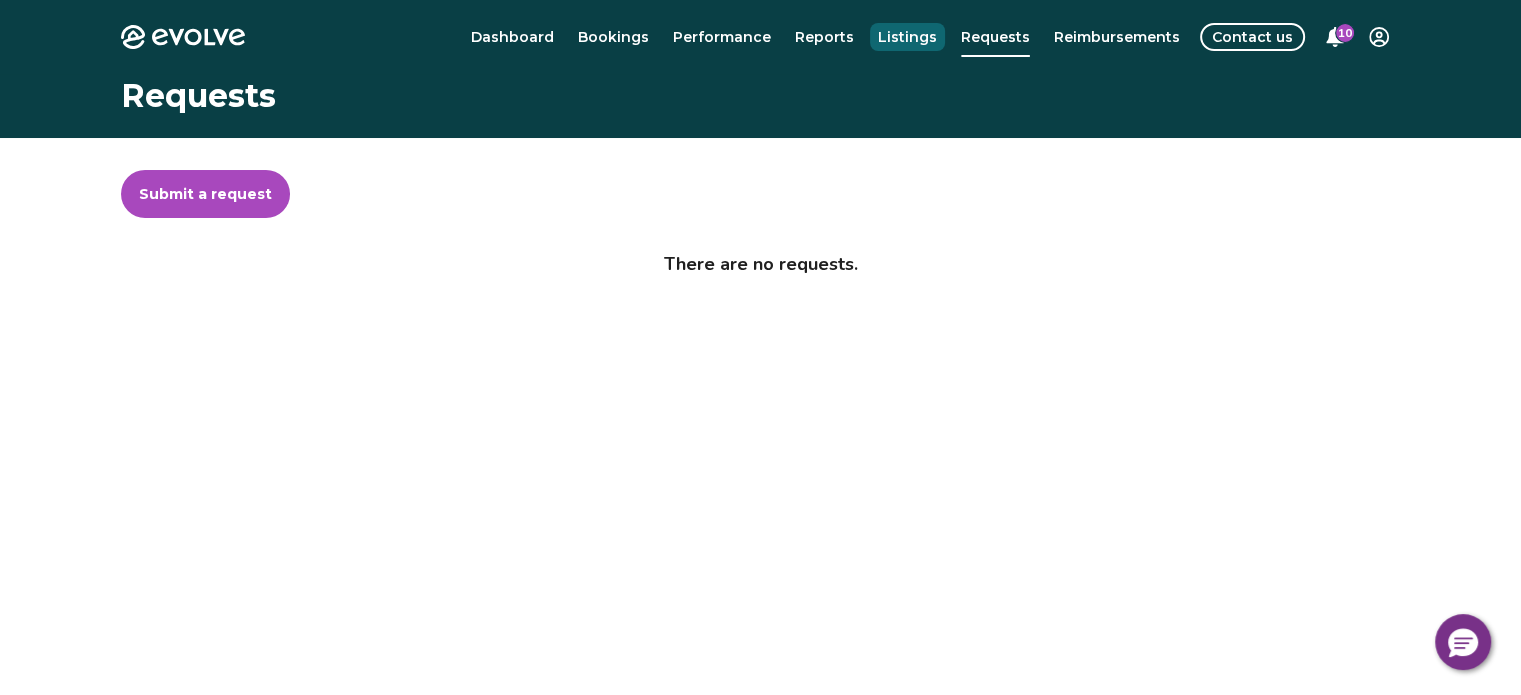 click on "Listings" at bounding box center [907, 37] 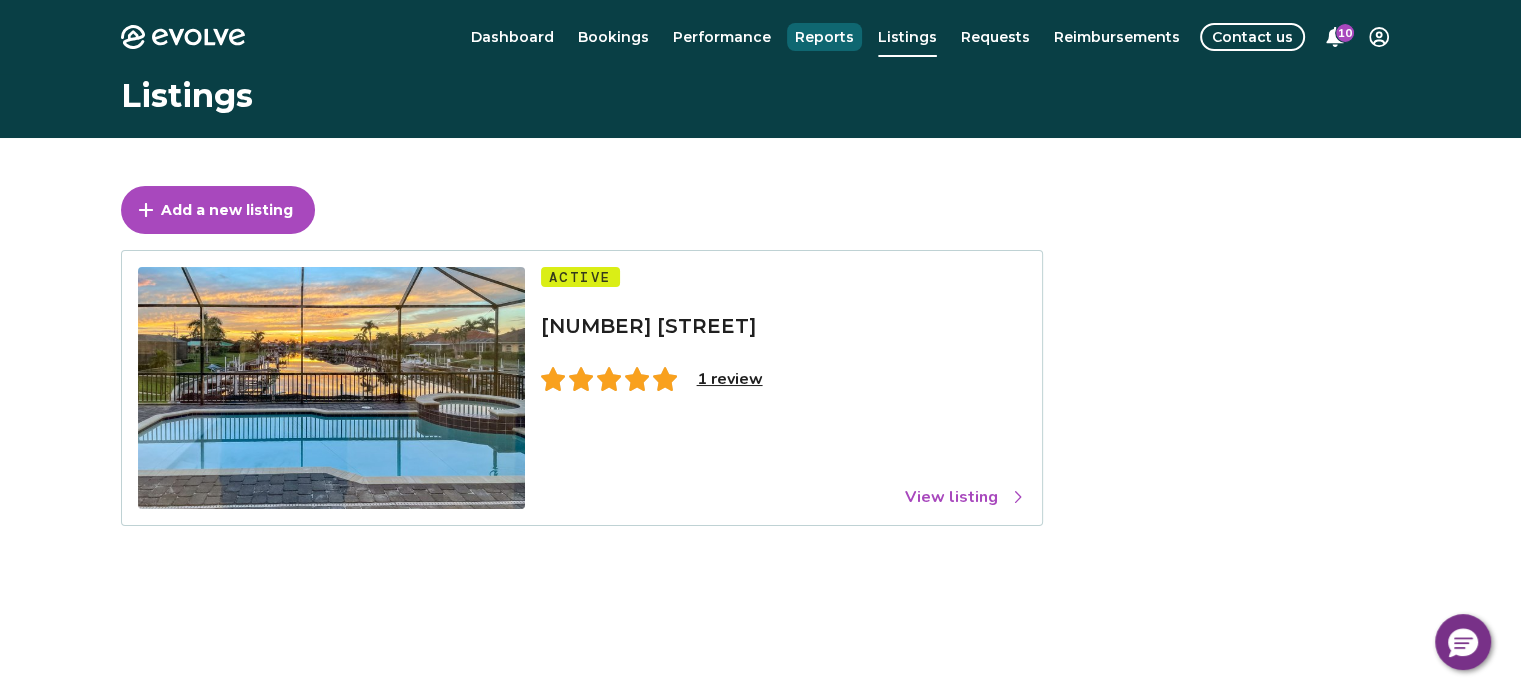 click on "Reports" at bounding box center [824, 37] 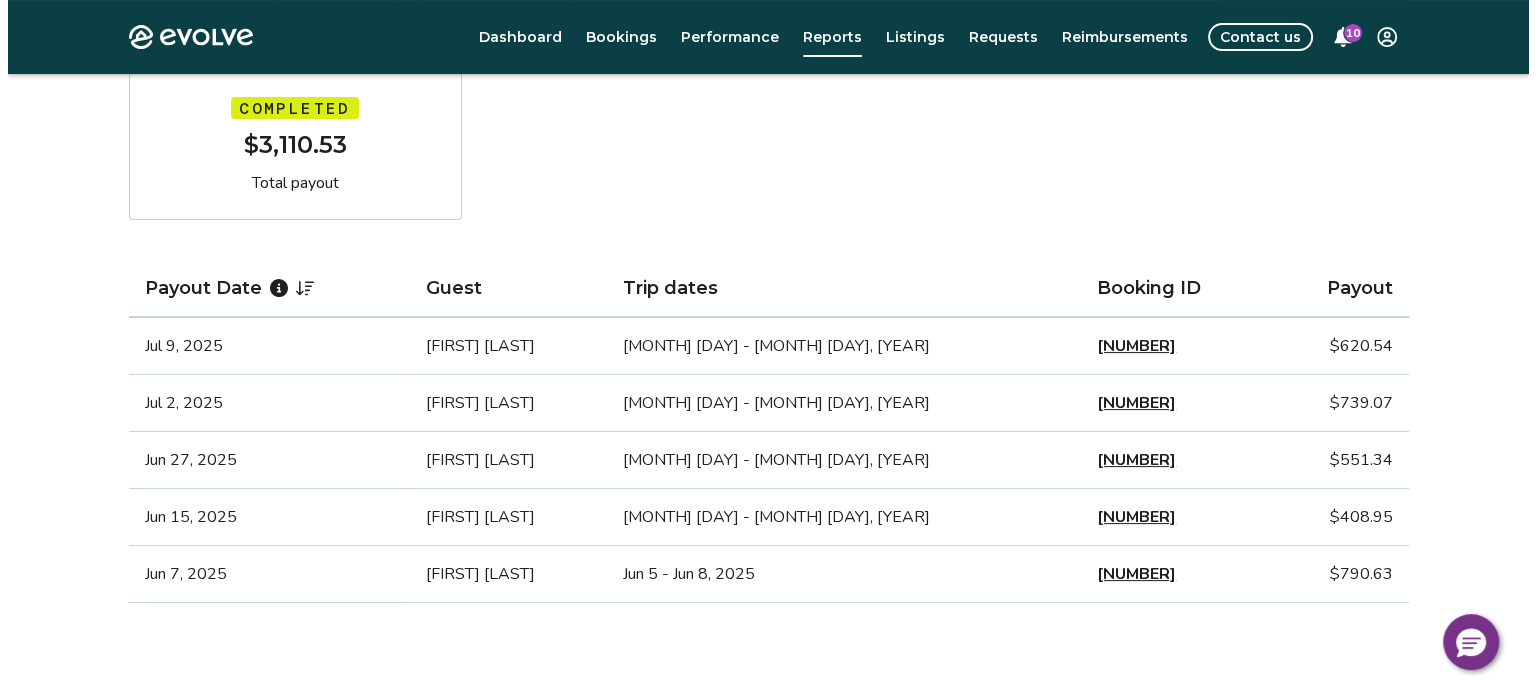 scroll, scrollTop: 326, scrollLeft: 0, axis: vertical 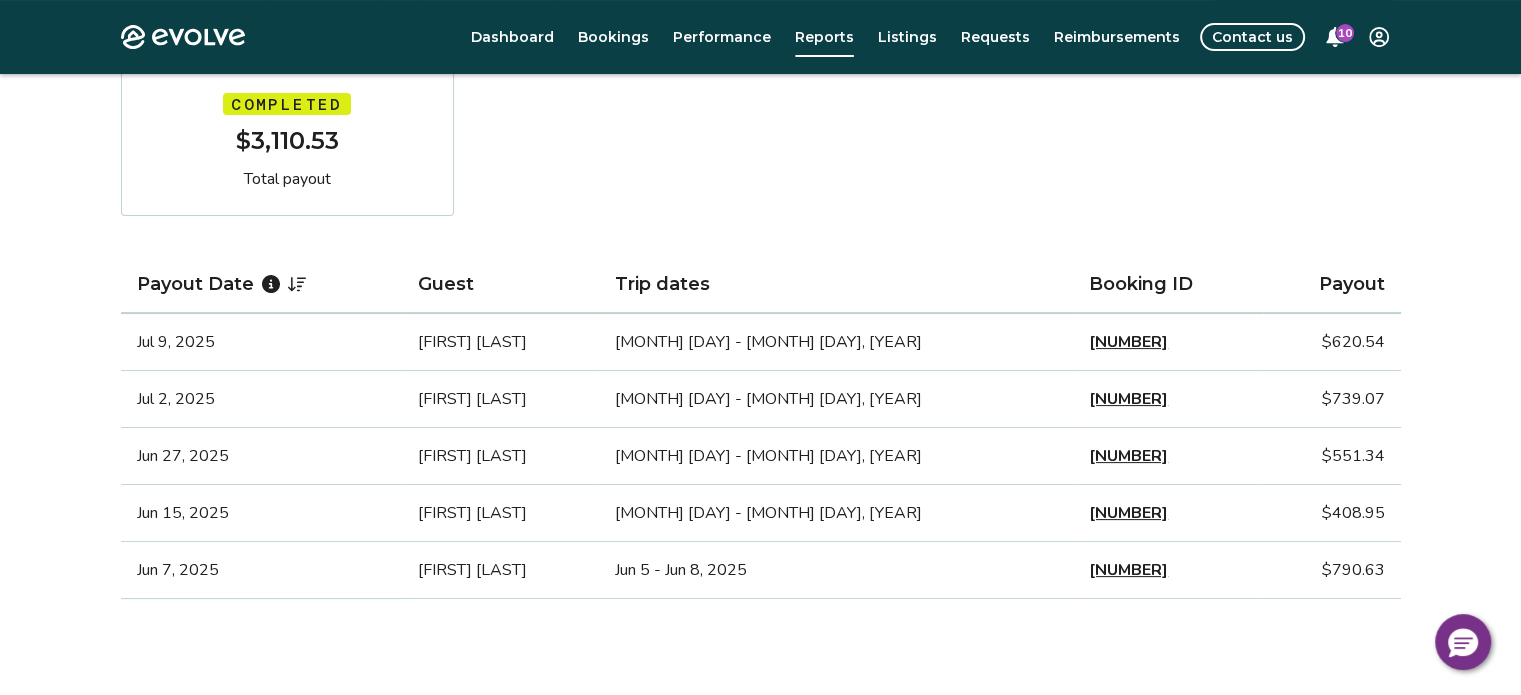 click on "10" at bounding box center [1345, 33] 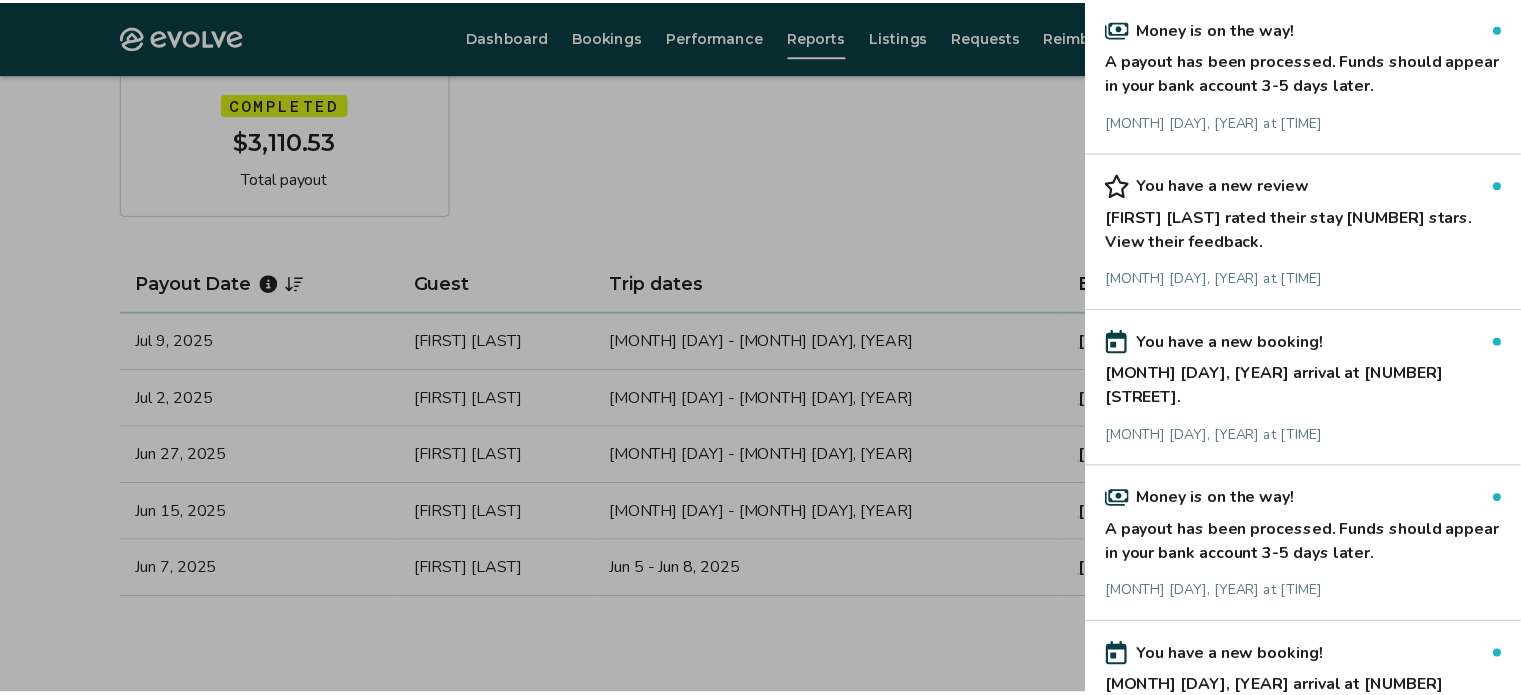 scroll, scrollTop: 931, scrollLeft: 0, axis: vertical 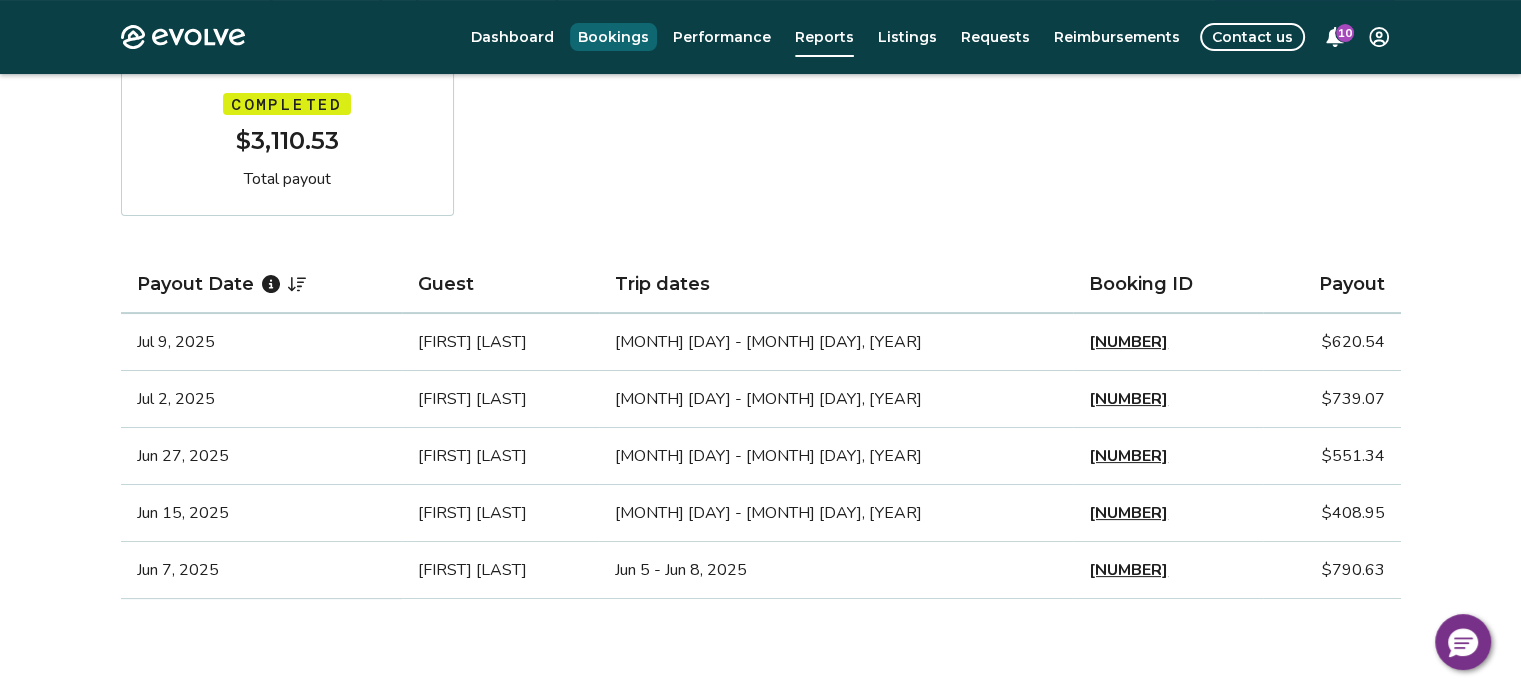 click on "Bookings" at bounding box center (613, 37) 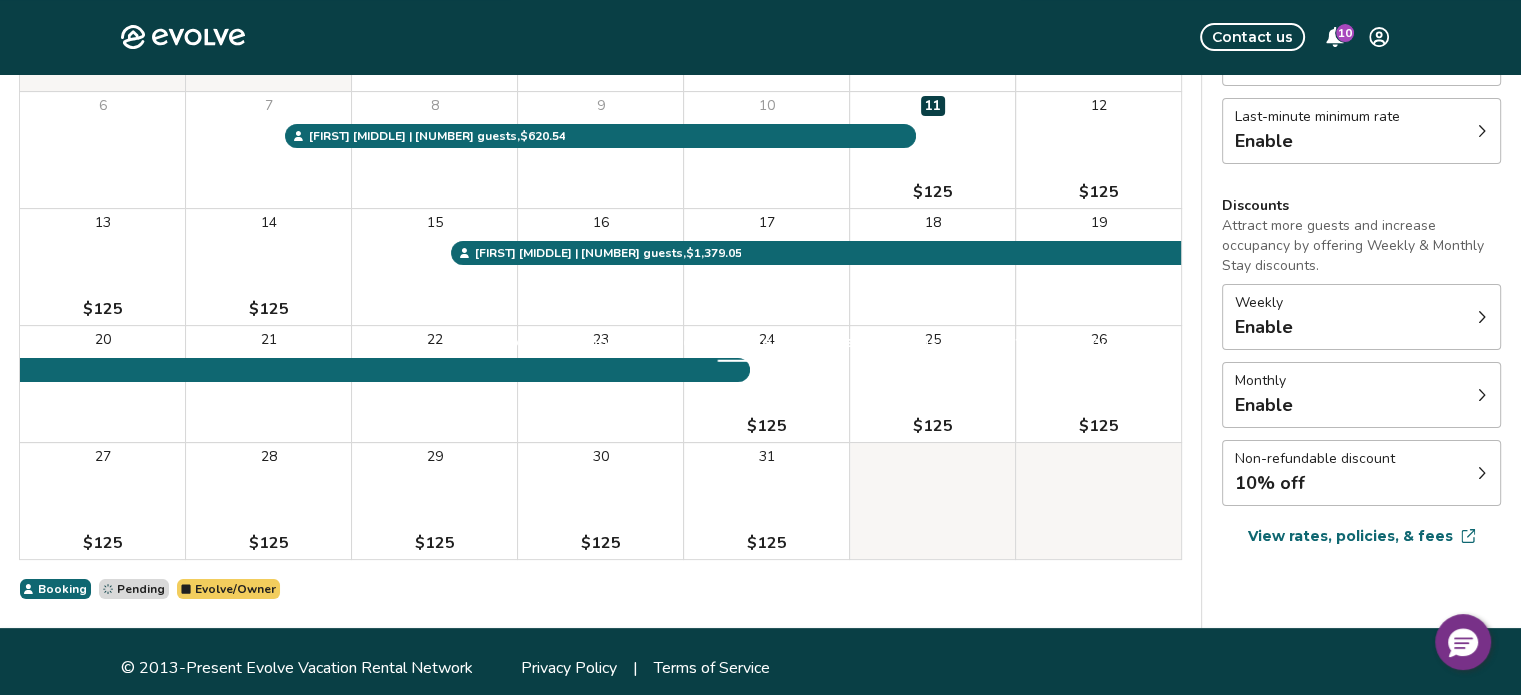 scroll, scrollTop: 0, scrollLeft: 0, axis: both 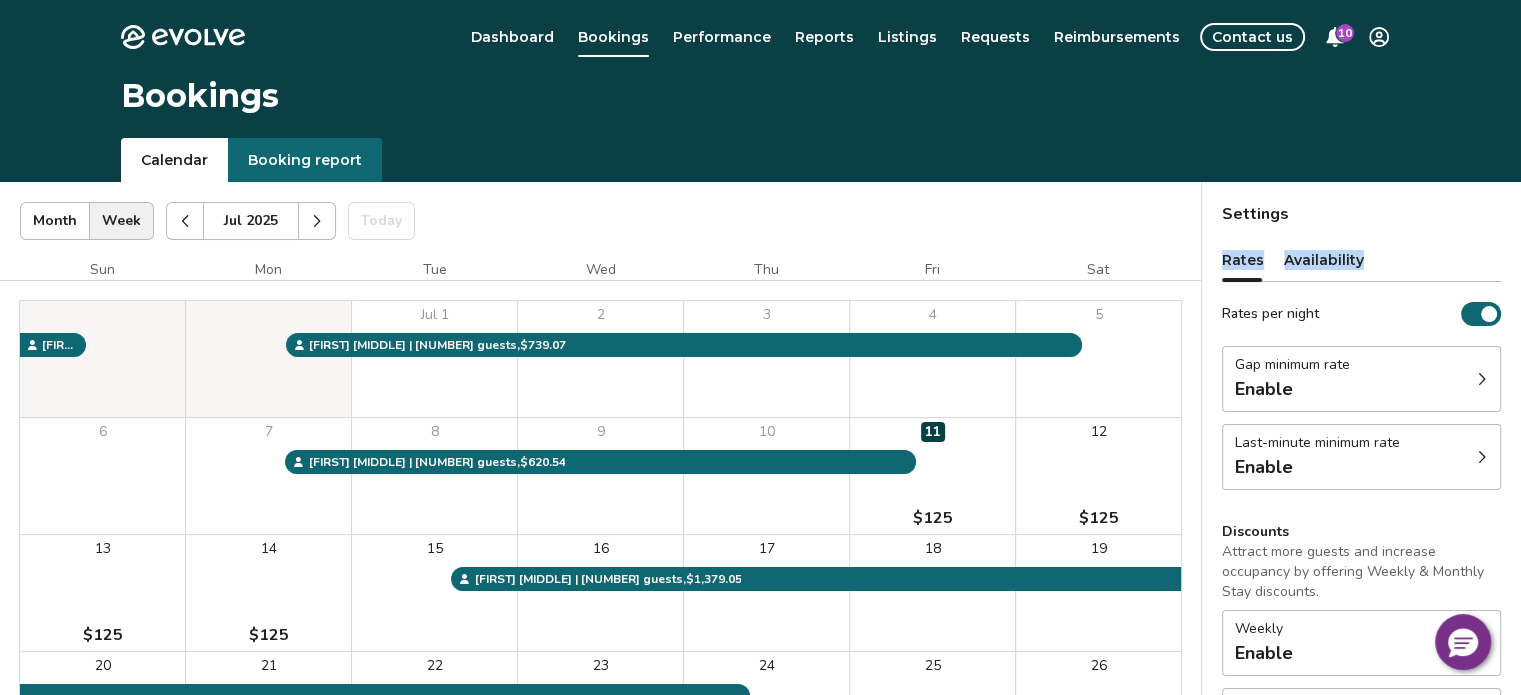 drag, startPoint x: 1518, startPoint y: 215, endPoint x: 1528, endPoint y: 273, distance: 58.855755 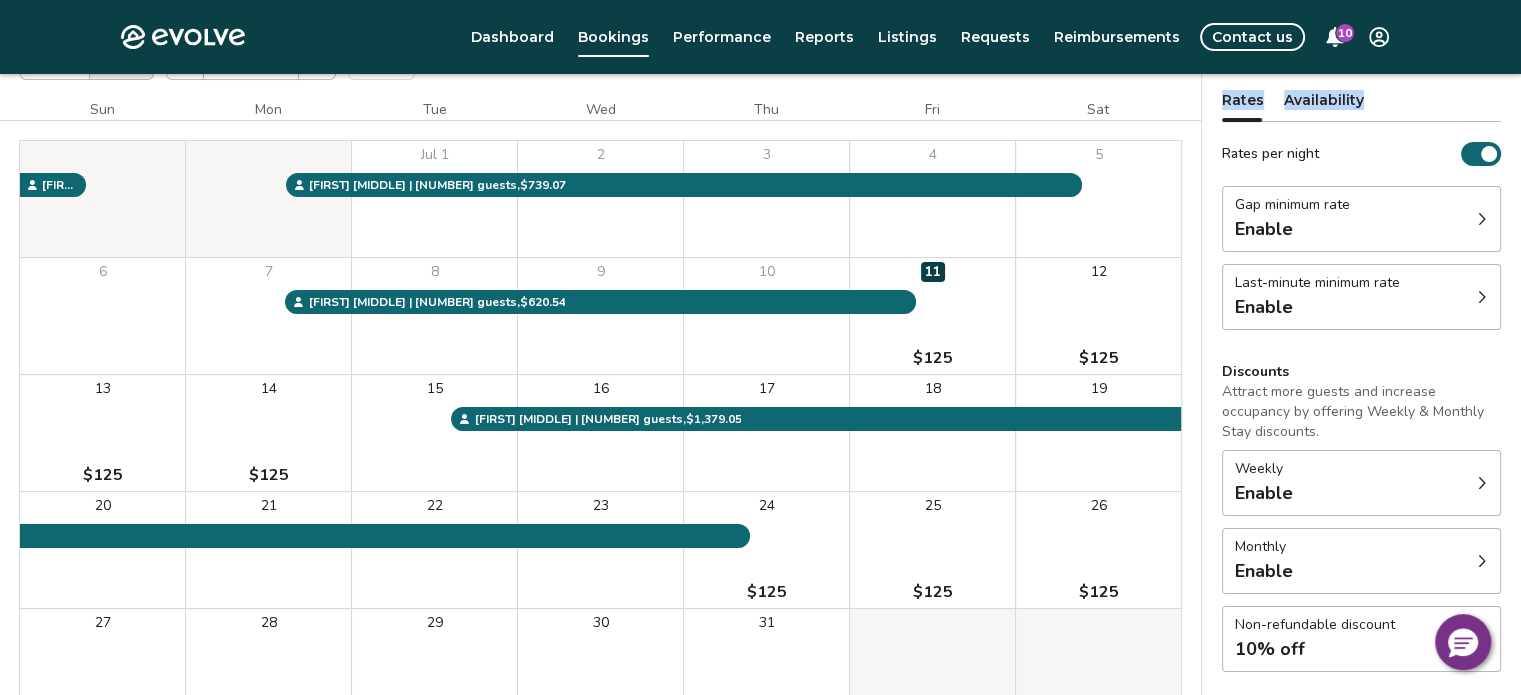 scroll, scrollTop: 161, scrollLeft: 0, axis: vertical 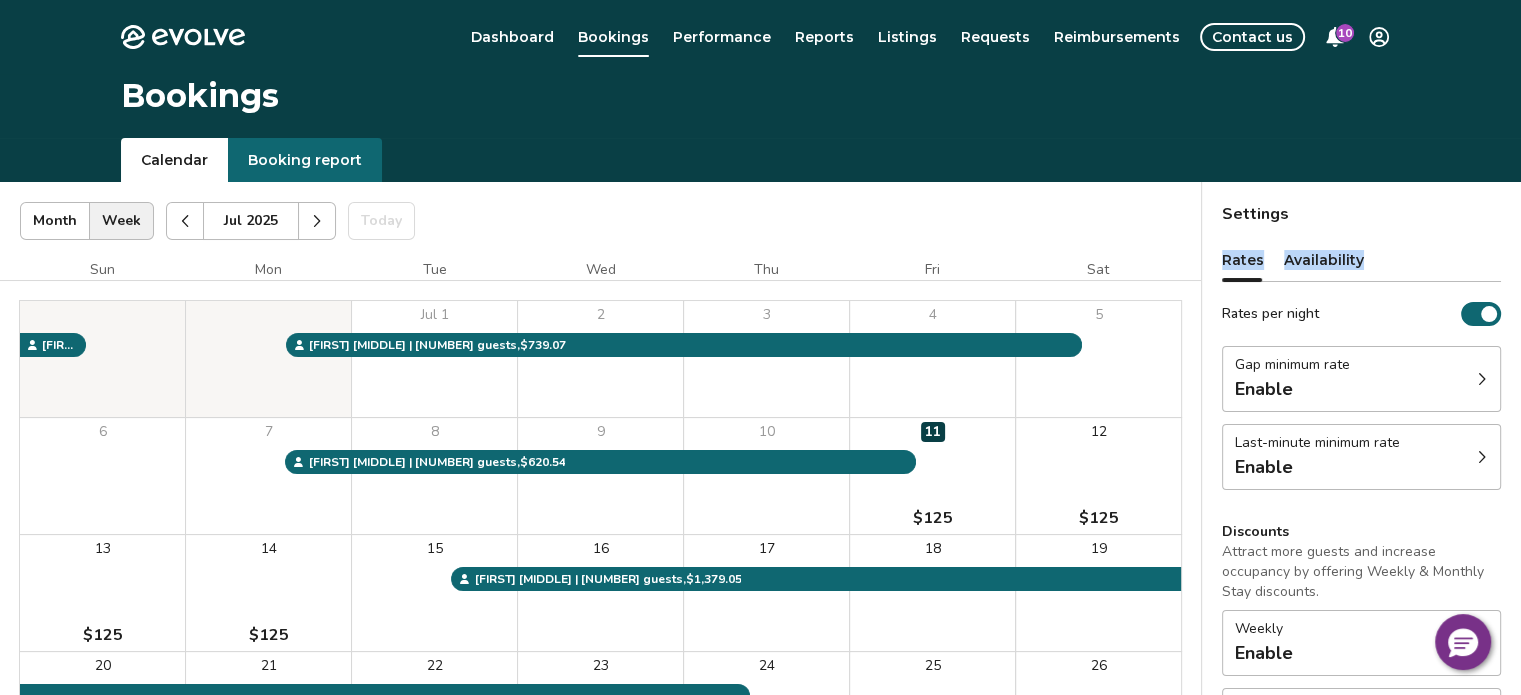click at bounding box center [317, 221] 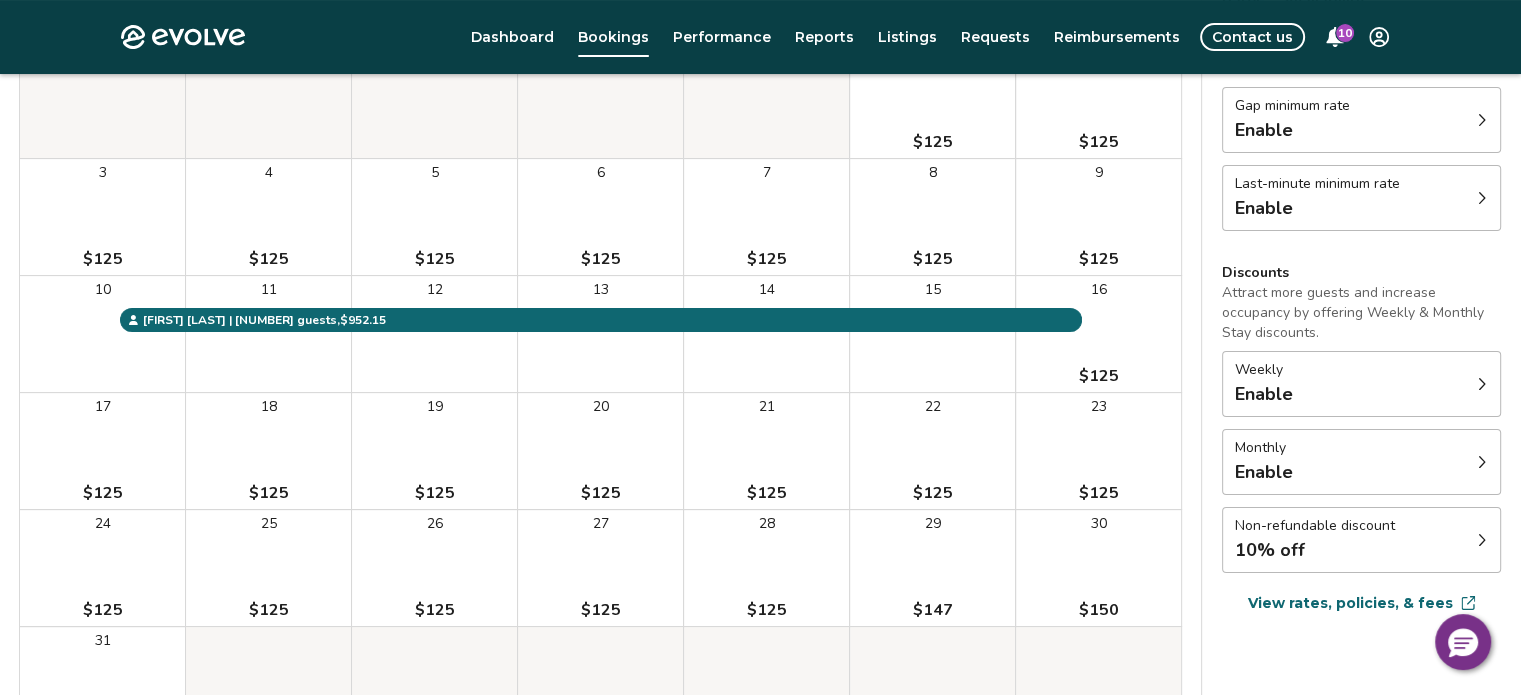 scroll, scrollTop: 251, scrollLeft: 0, axis: vertical 